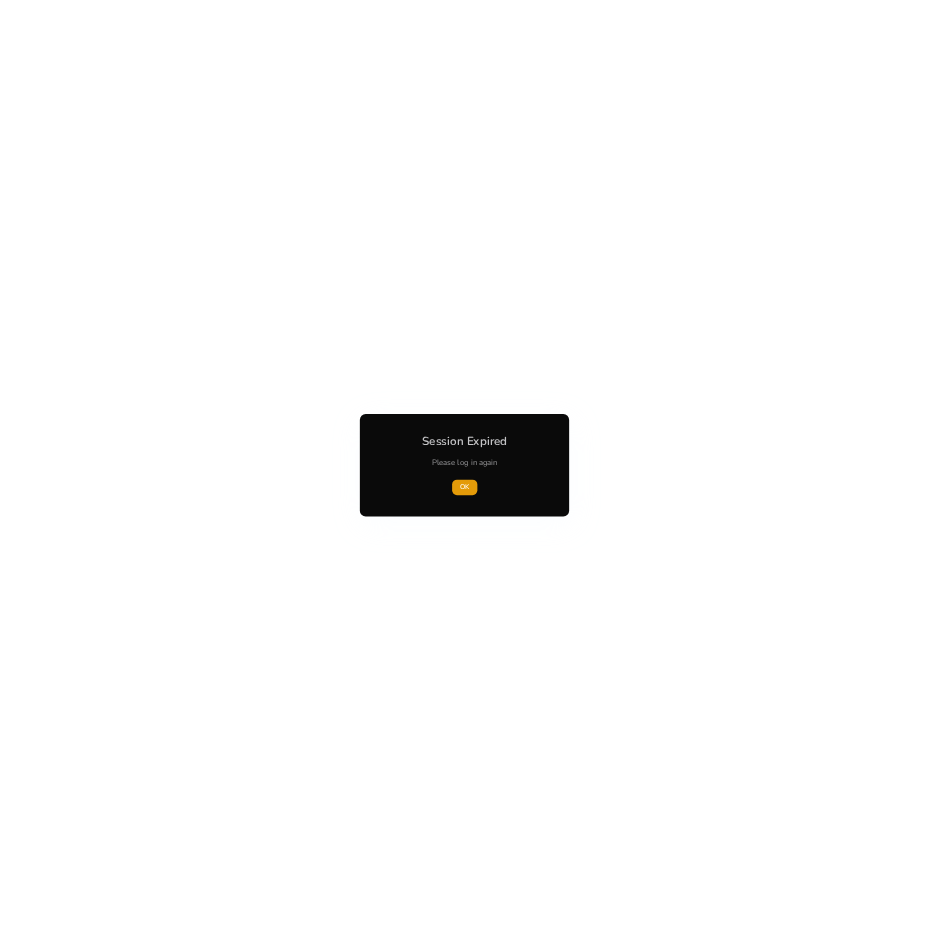 scroll, scrollTop: 0, scrollLeft: 0, axis: both 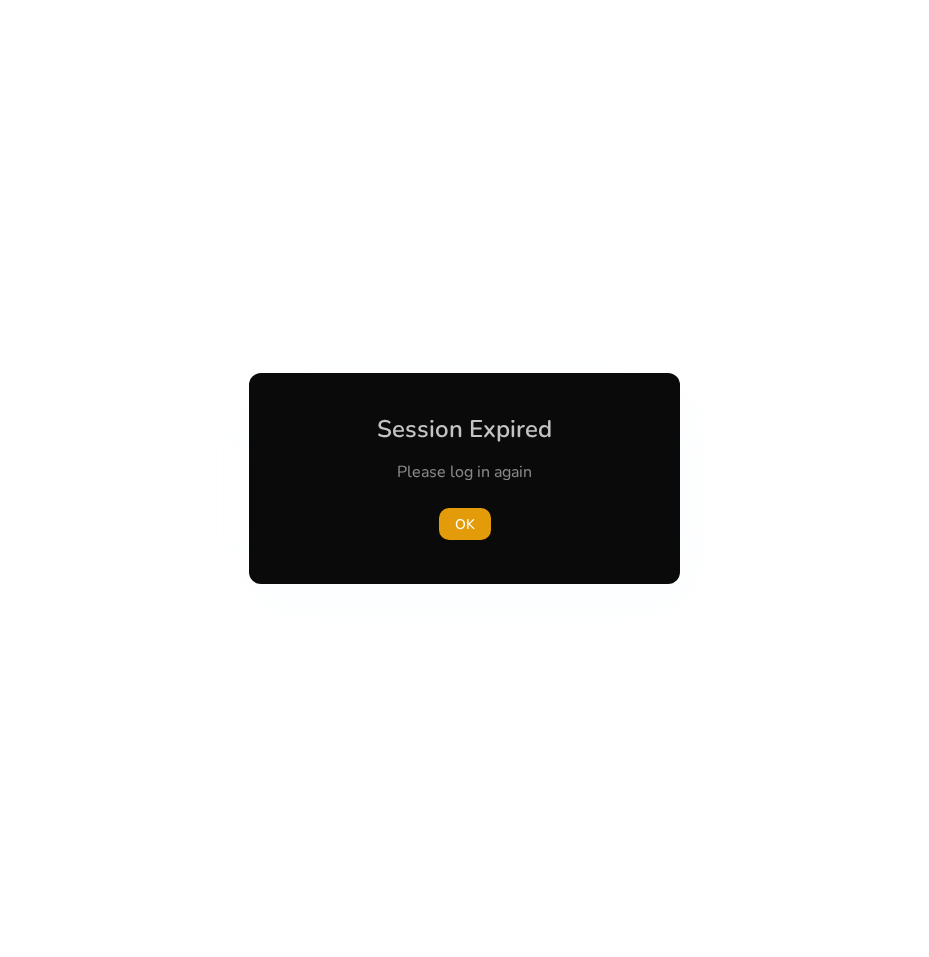 click at bounding box center (464, 478) 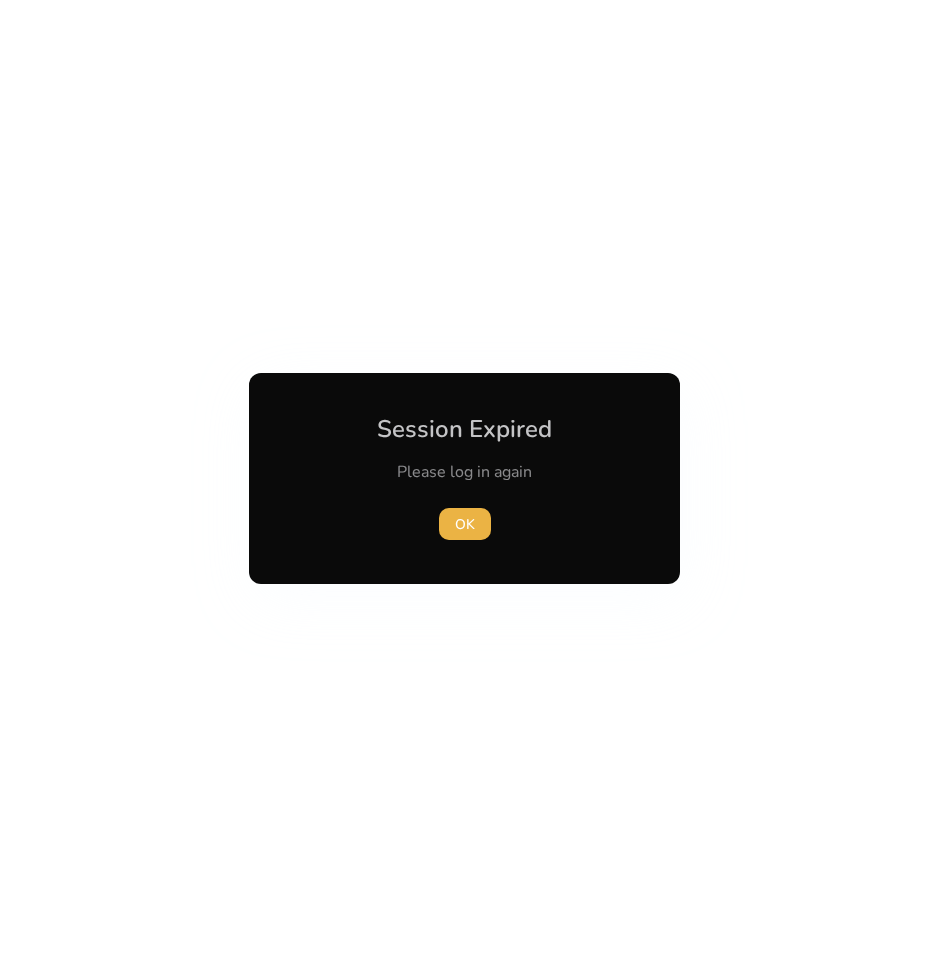 click at bounding box center [464, 478] 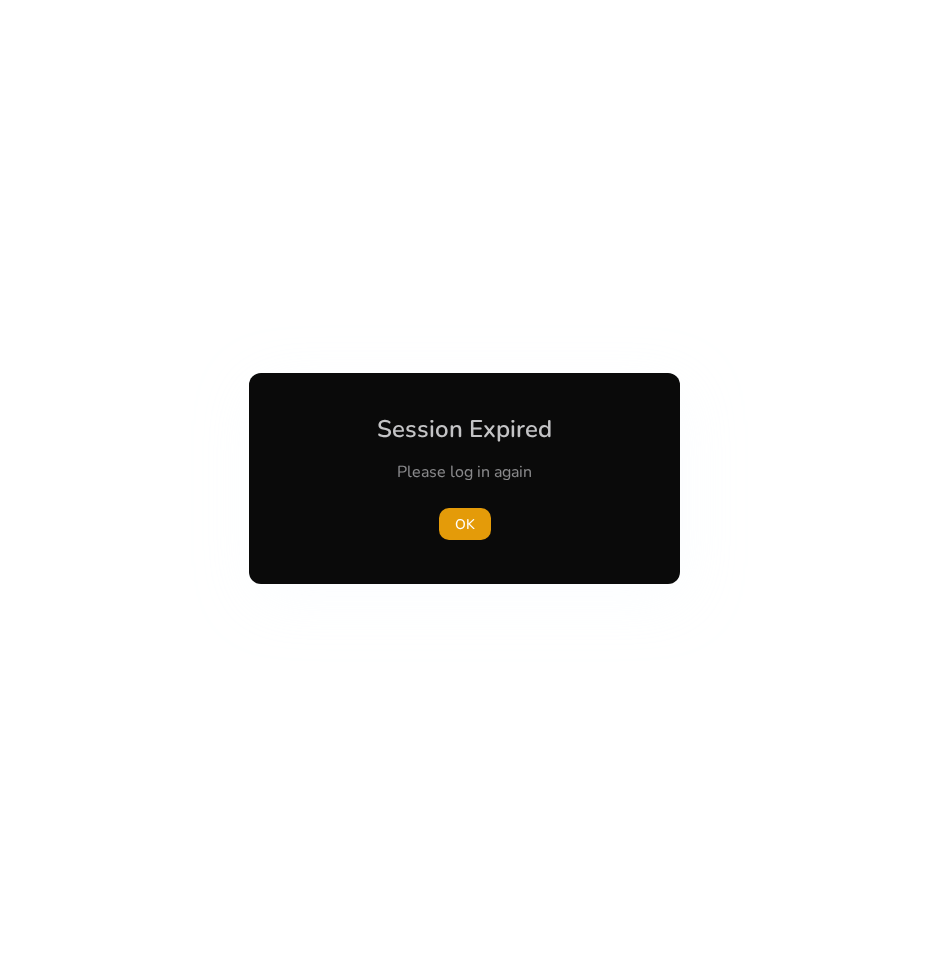 click at bounding box center (464, 478) 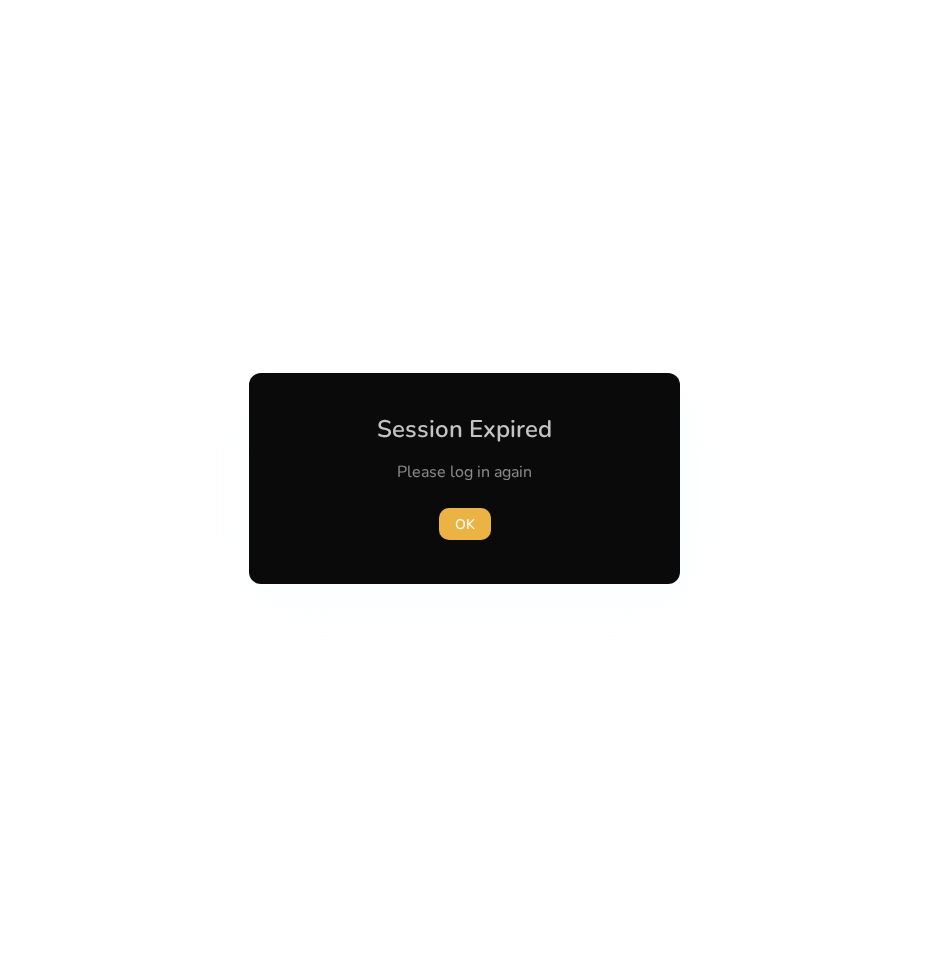 click at bounding box center [464, 478] 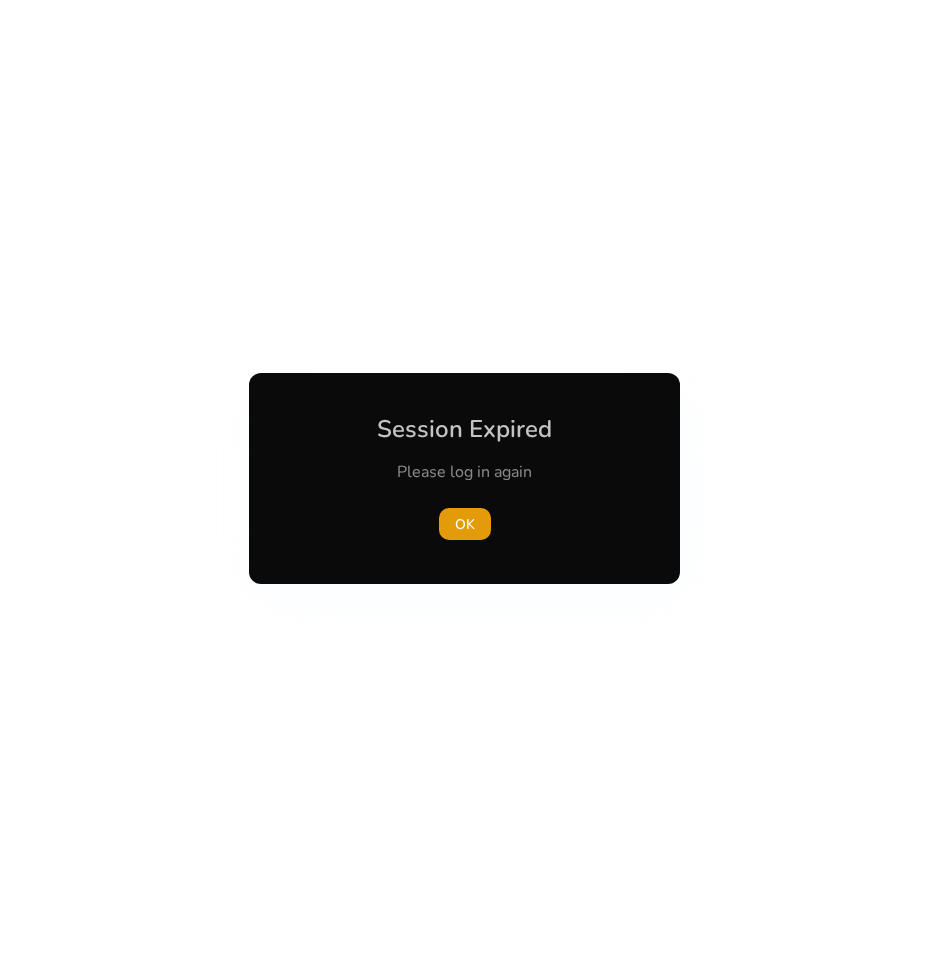 click at bounding box center (464, 478) 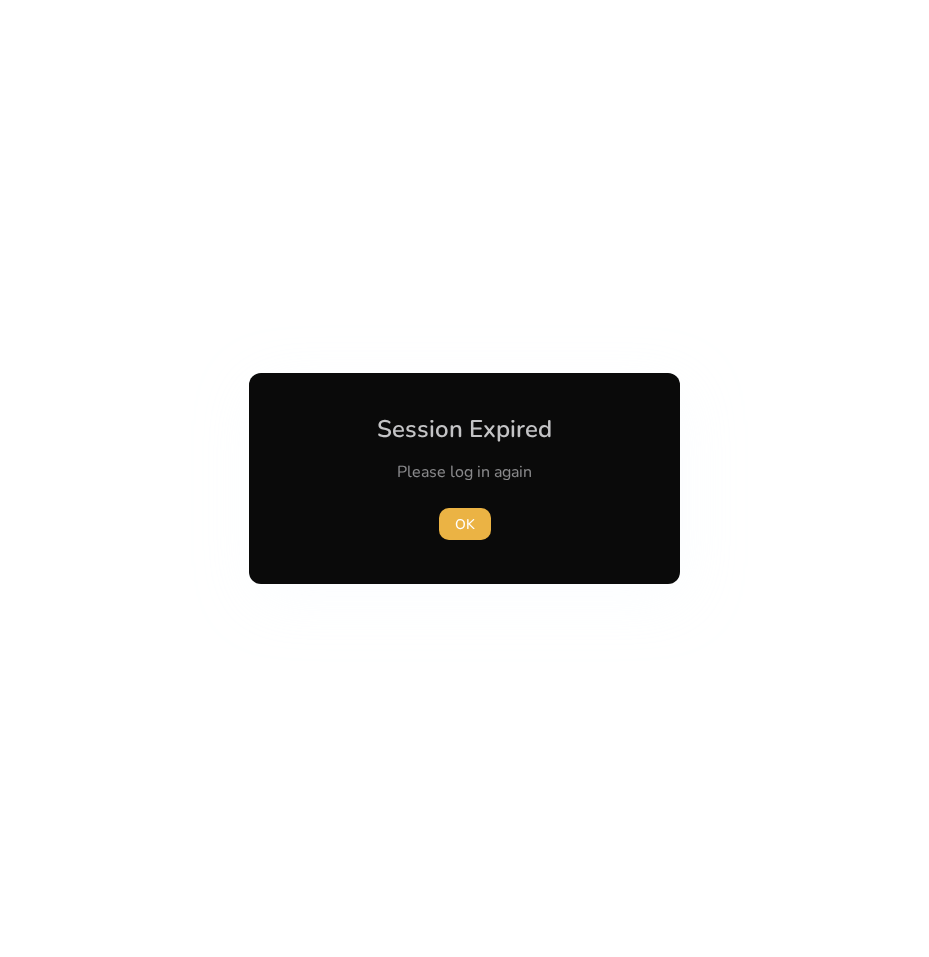 click at bounding box center (464, 478) 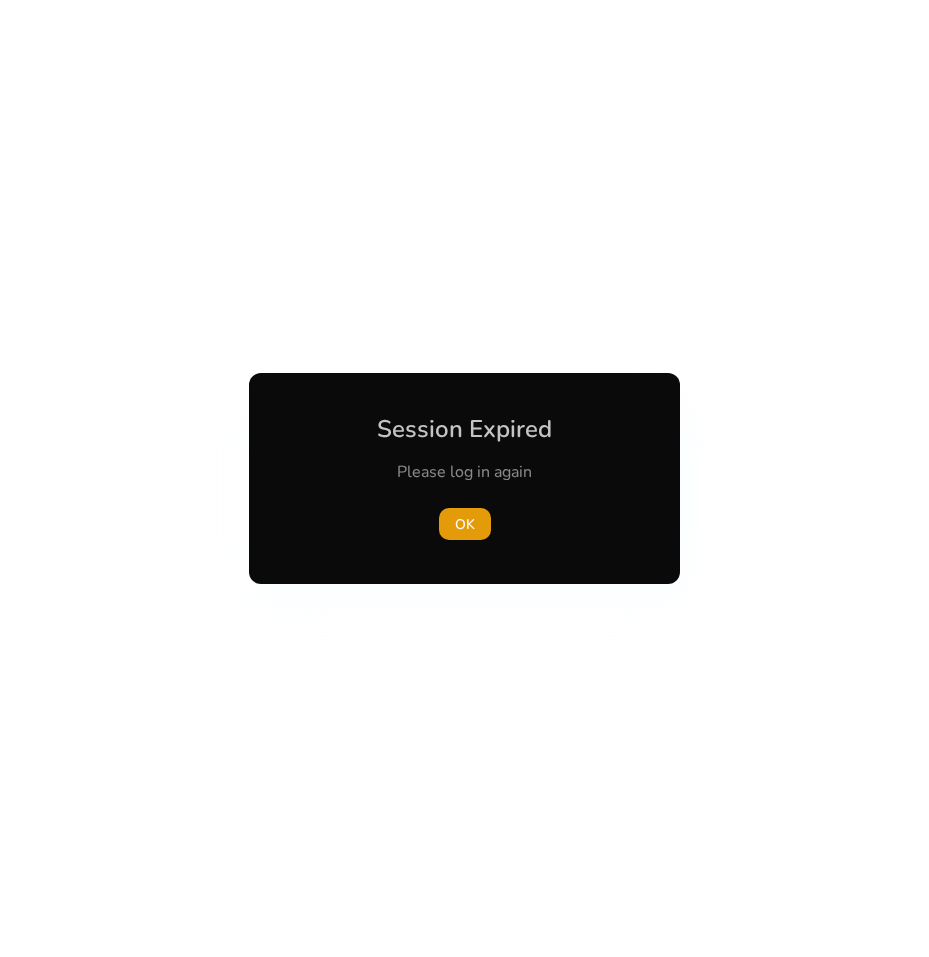 click at bounding box center [464, 478] 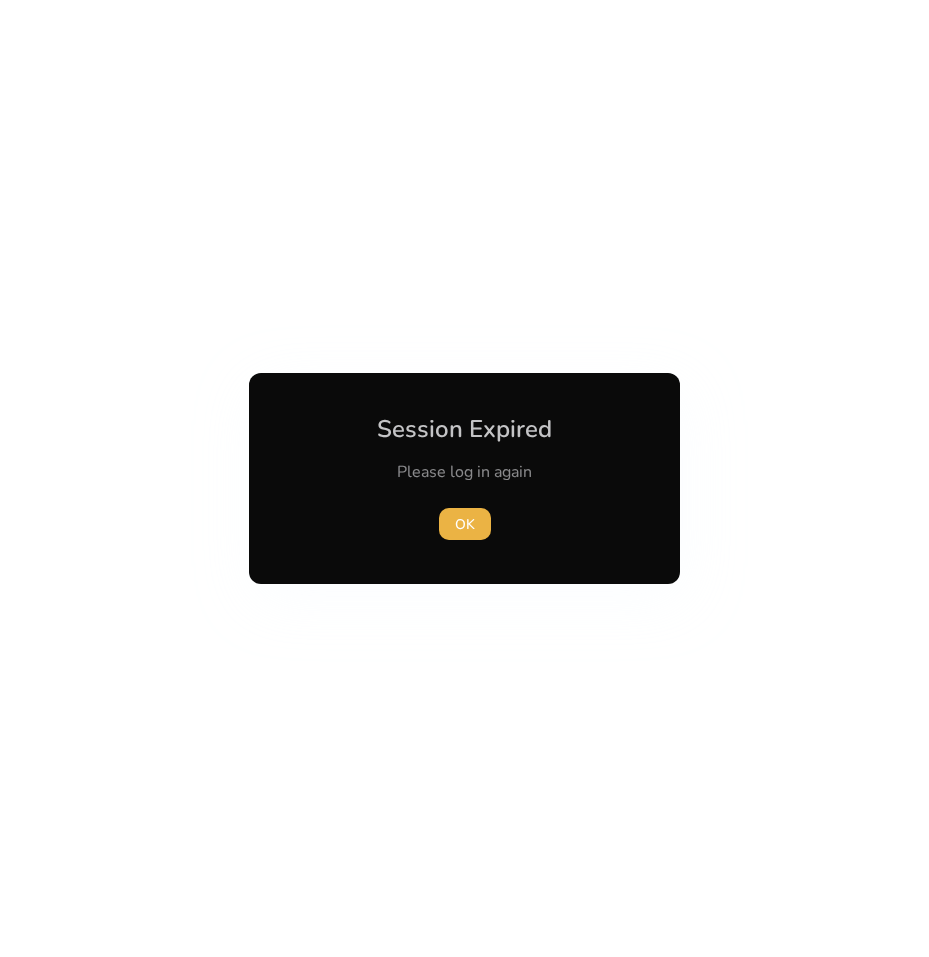 click at bounding box center [464, 478] 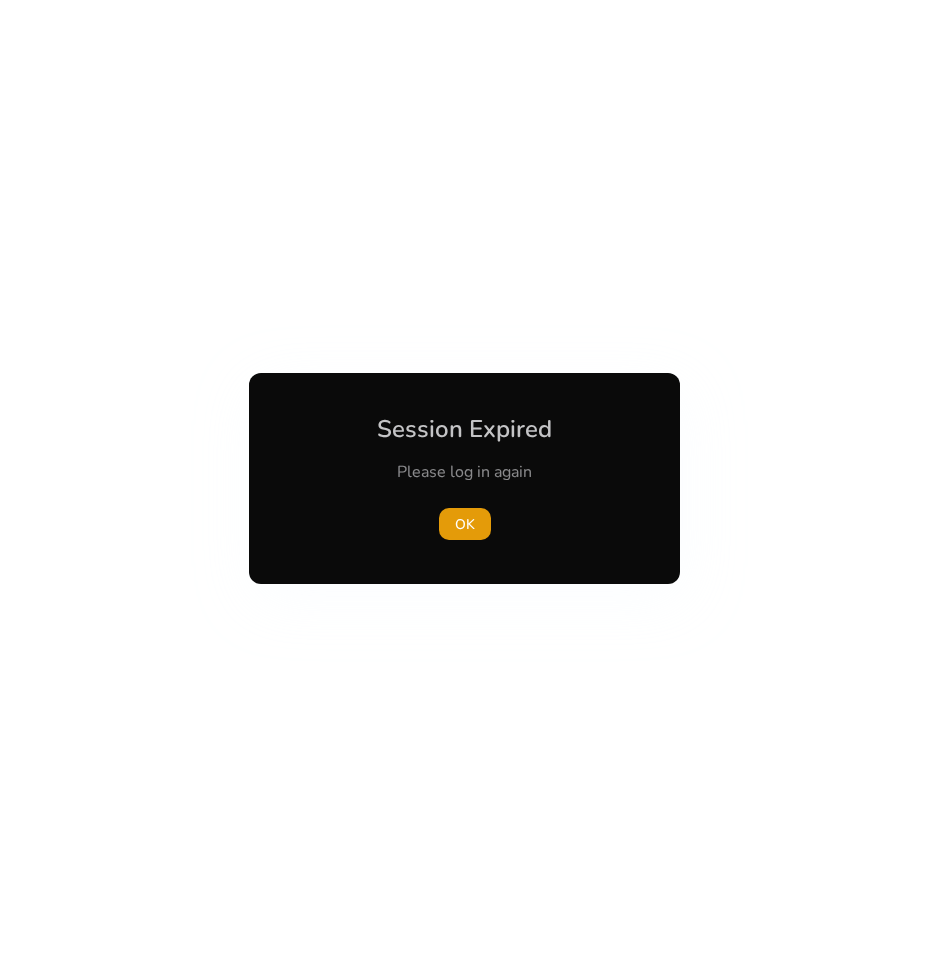 click at bounding box center (464, 478) 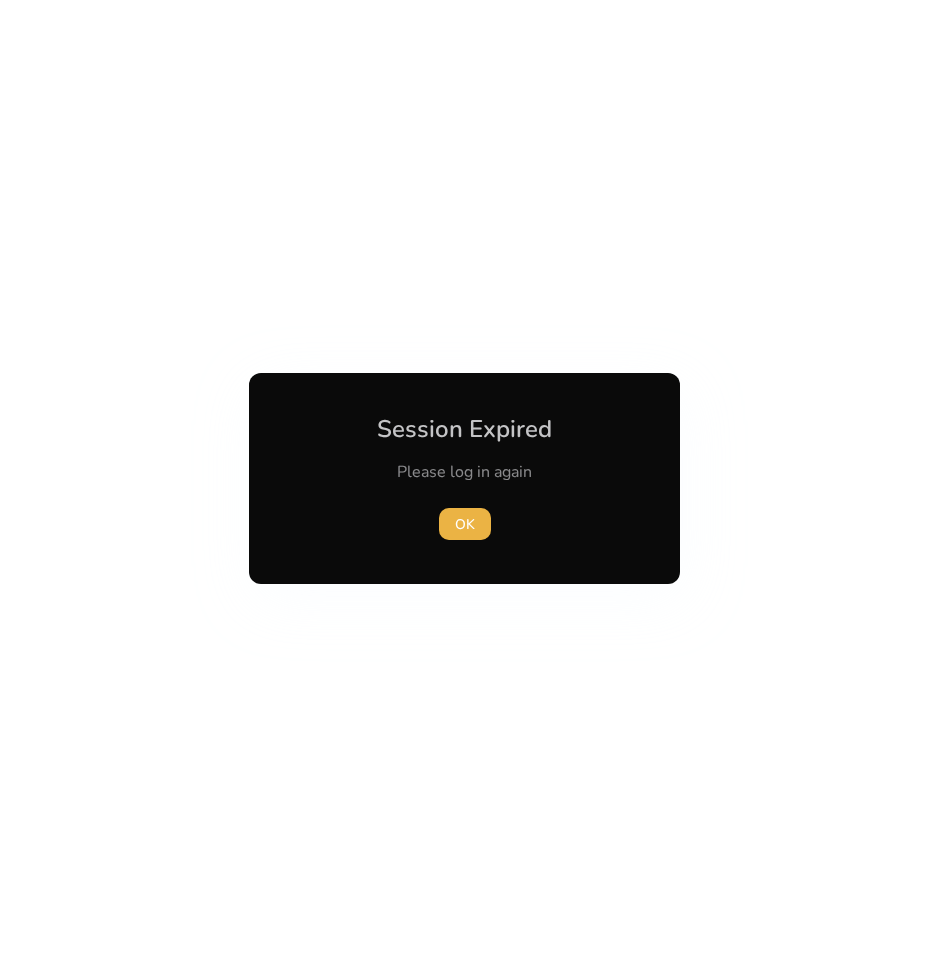 click at bounding box center (464, 478) 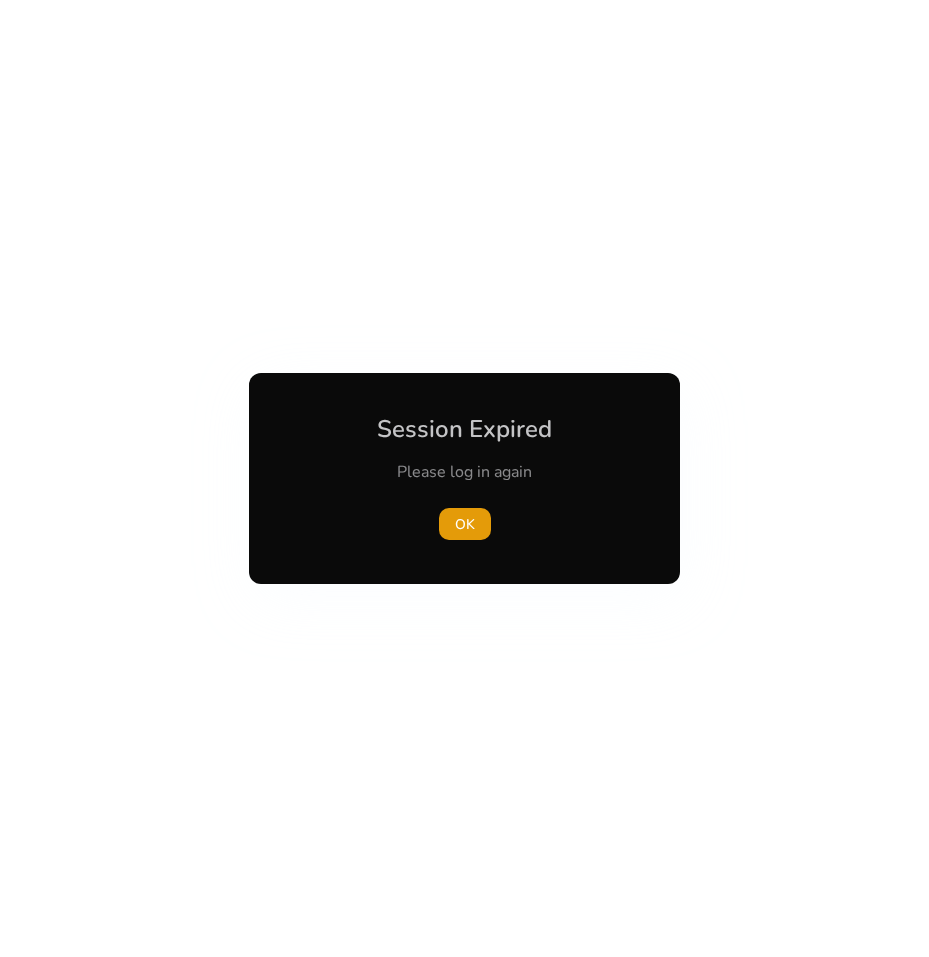 click at bounding box center [464, 478] 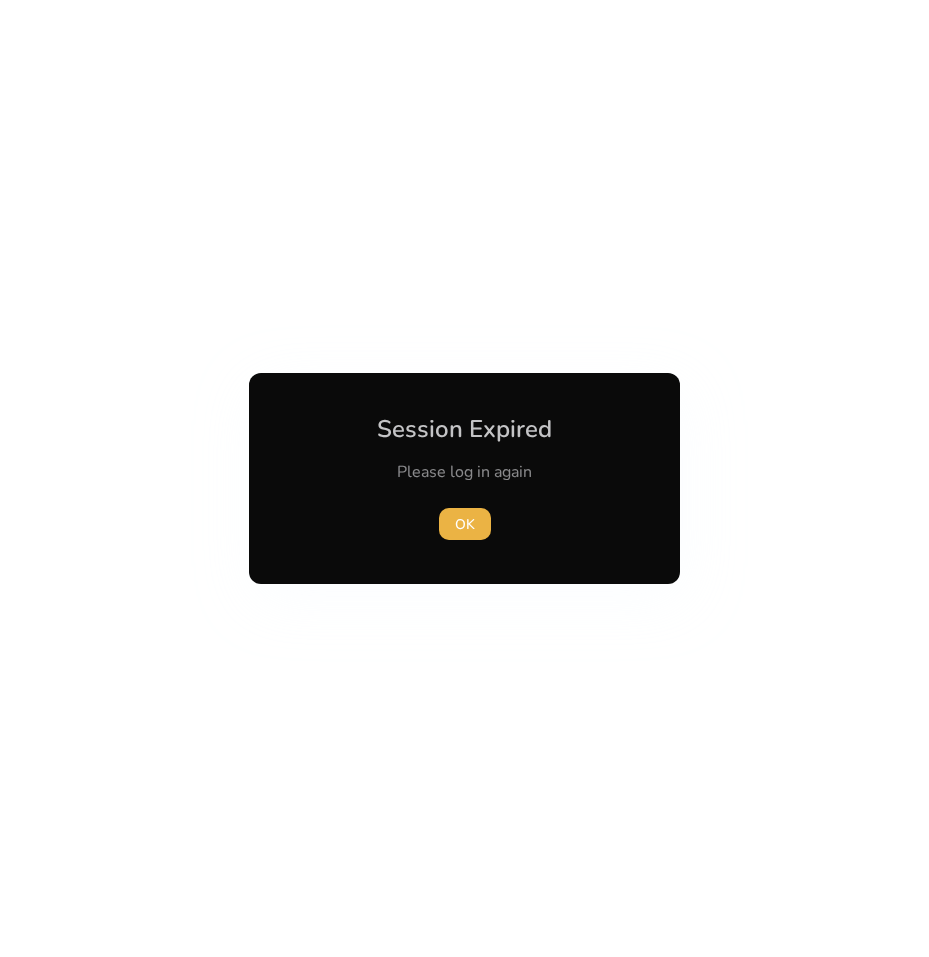 click at bounding box center (464, 478) 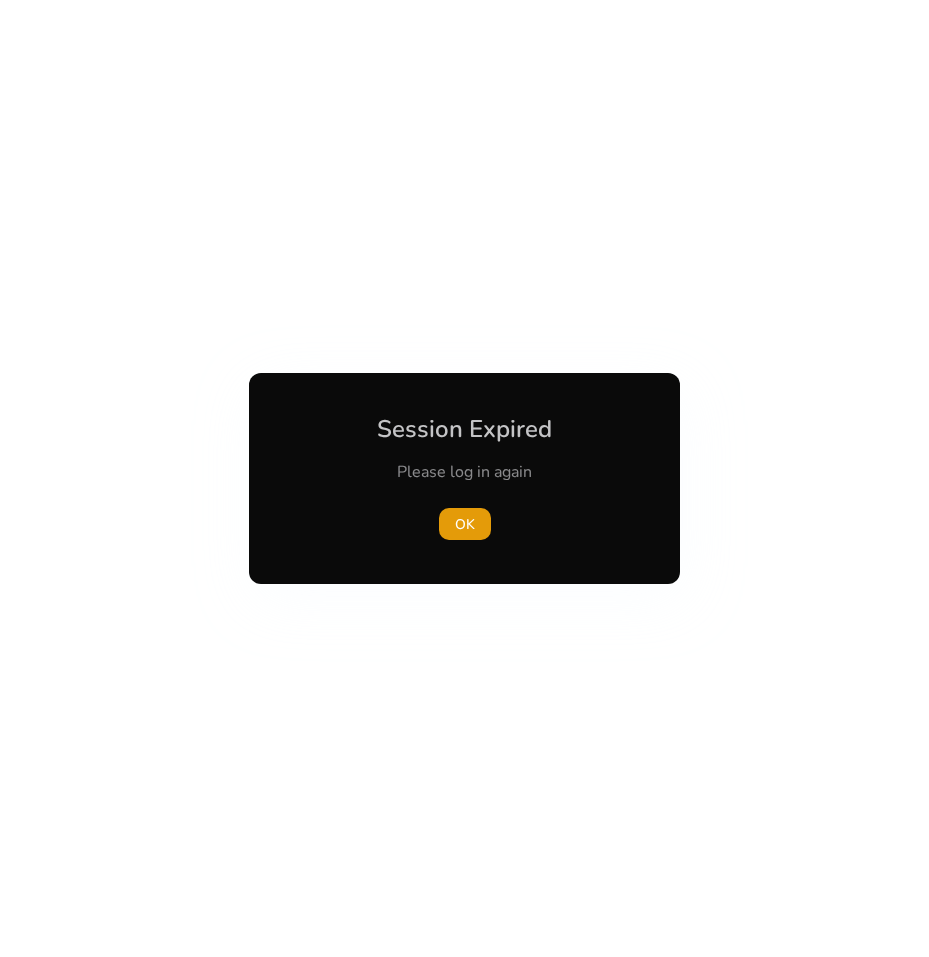 click at bounding box center (464, 478) 